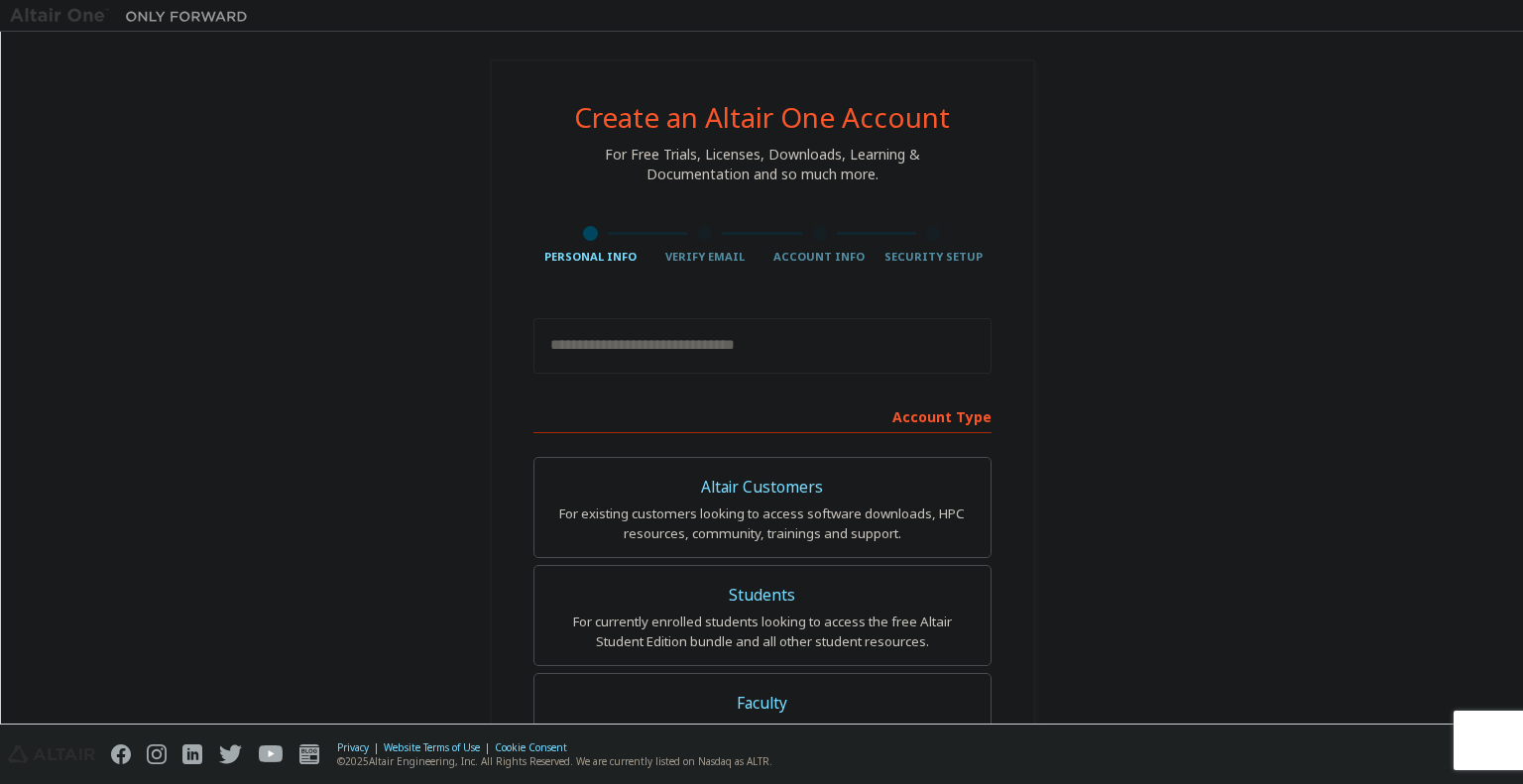 scroll, scrollTop: 0, scrollLeft: 0, axis: both 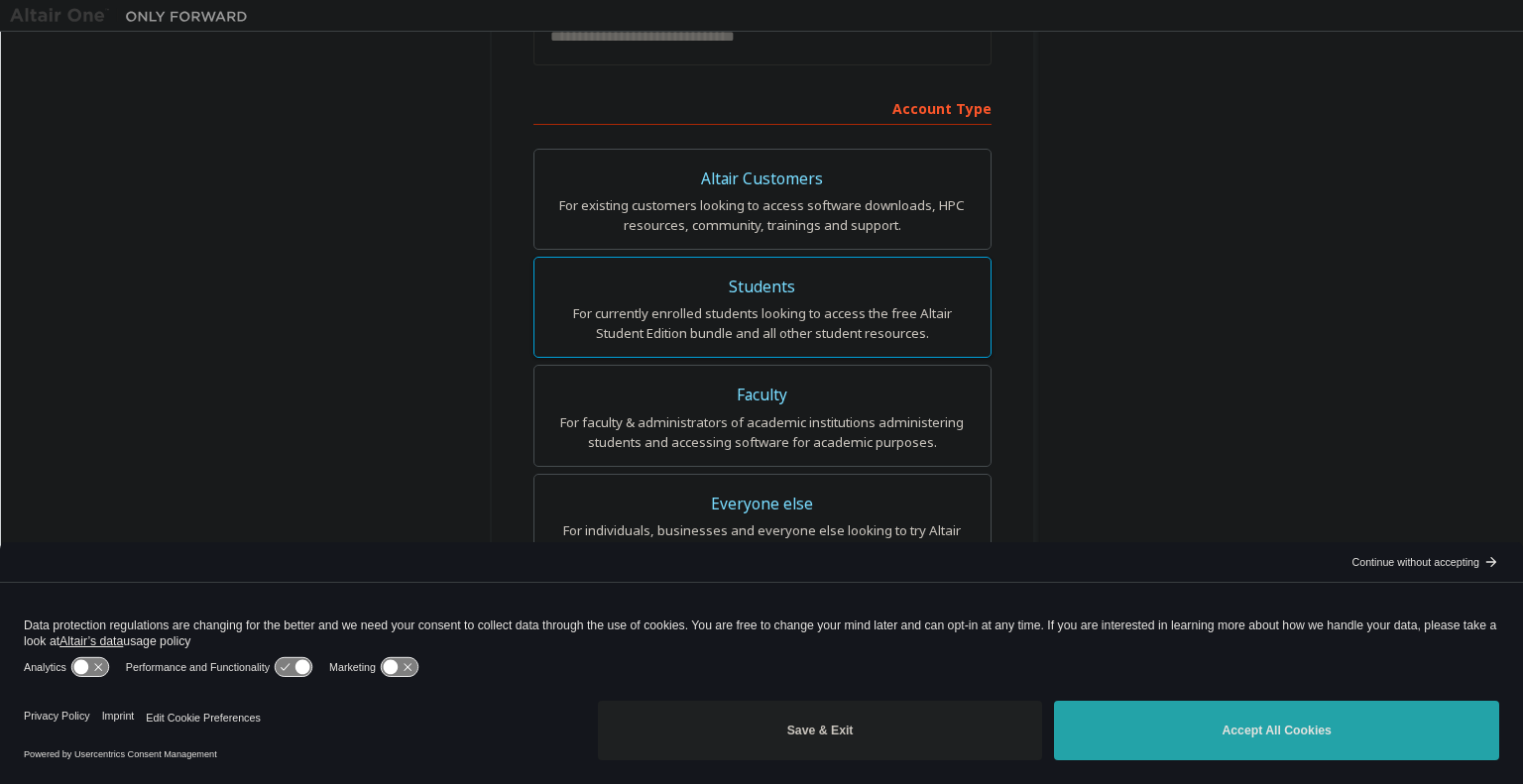 click on "Students" at bounding box center [762, 287] 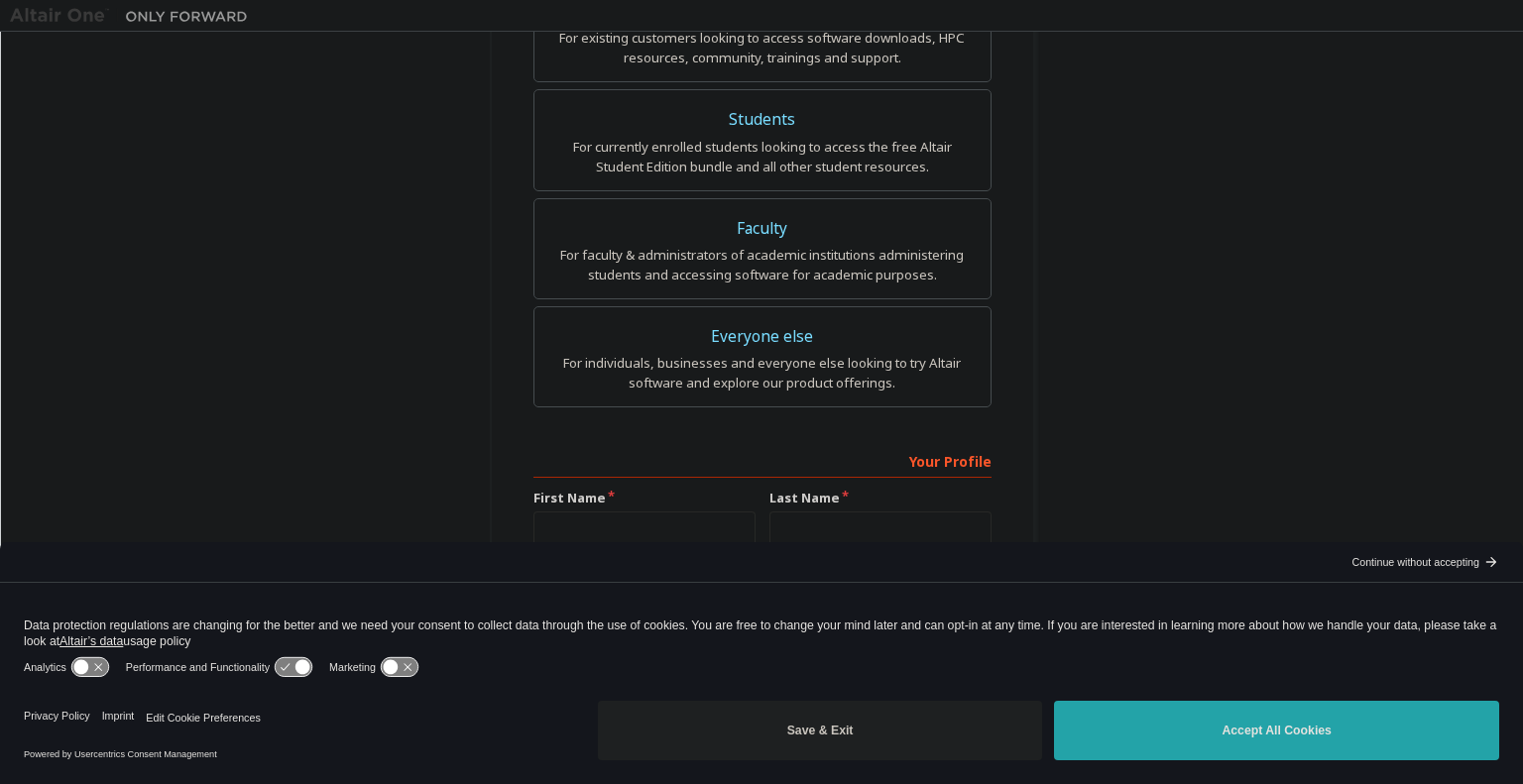 scroll, scrollTop: 602, scrollLeft: 0, axis: vertical 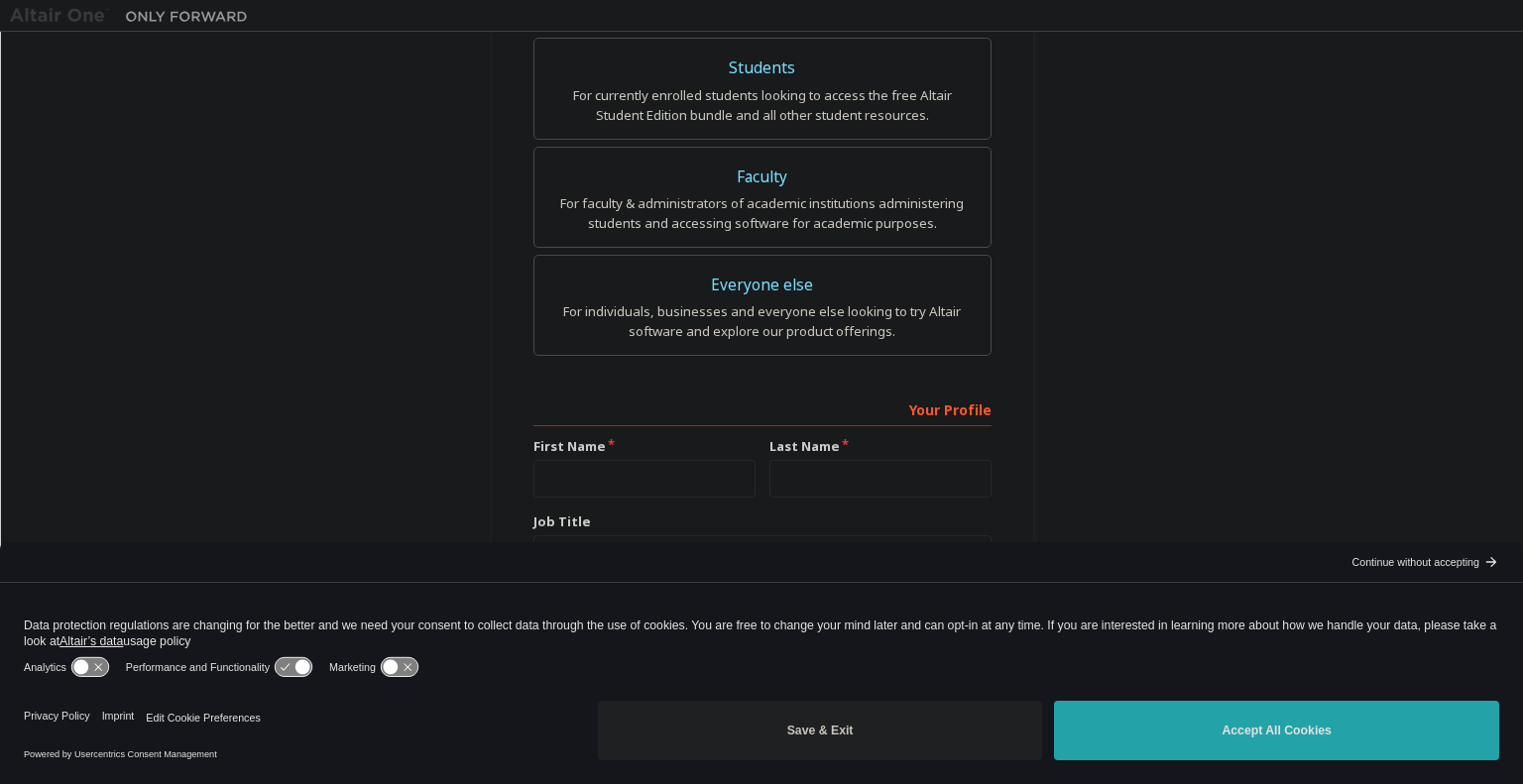 click on "First Name" at bounding box center [644, 467] 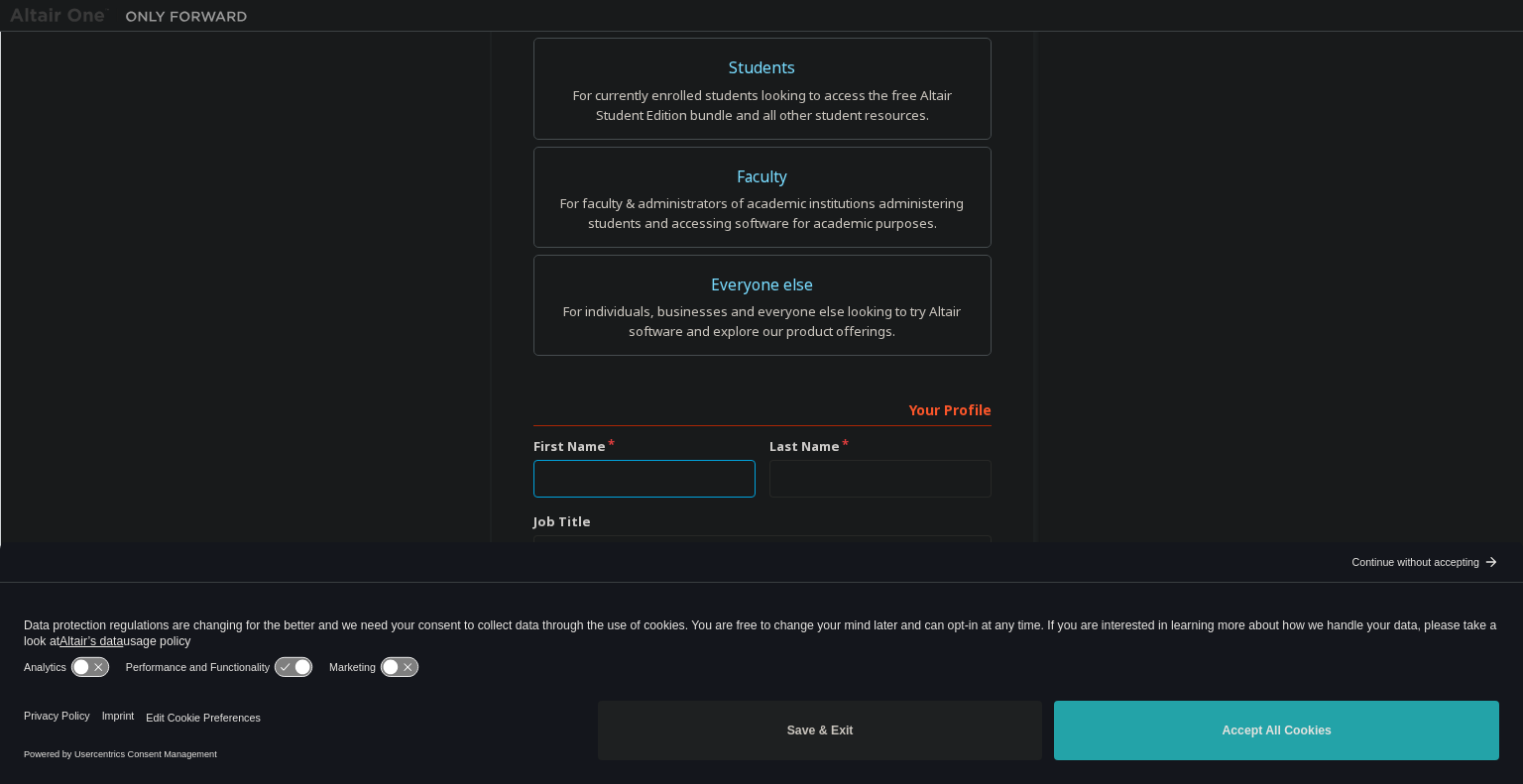 click at bounding box center (644, 479) 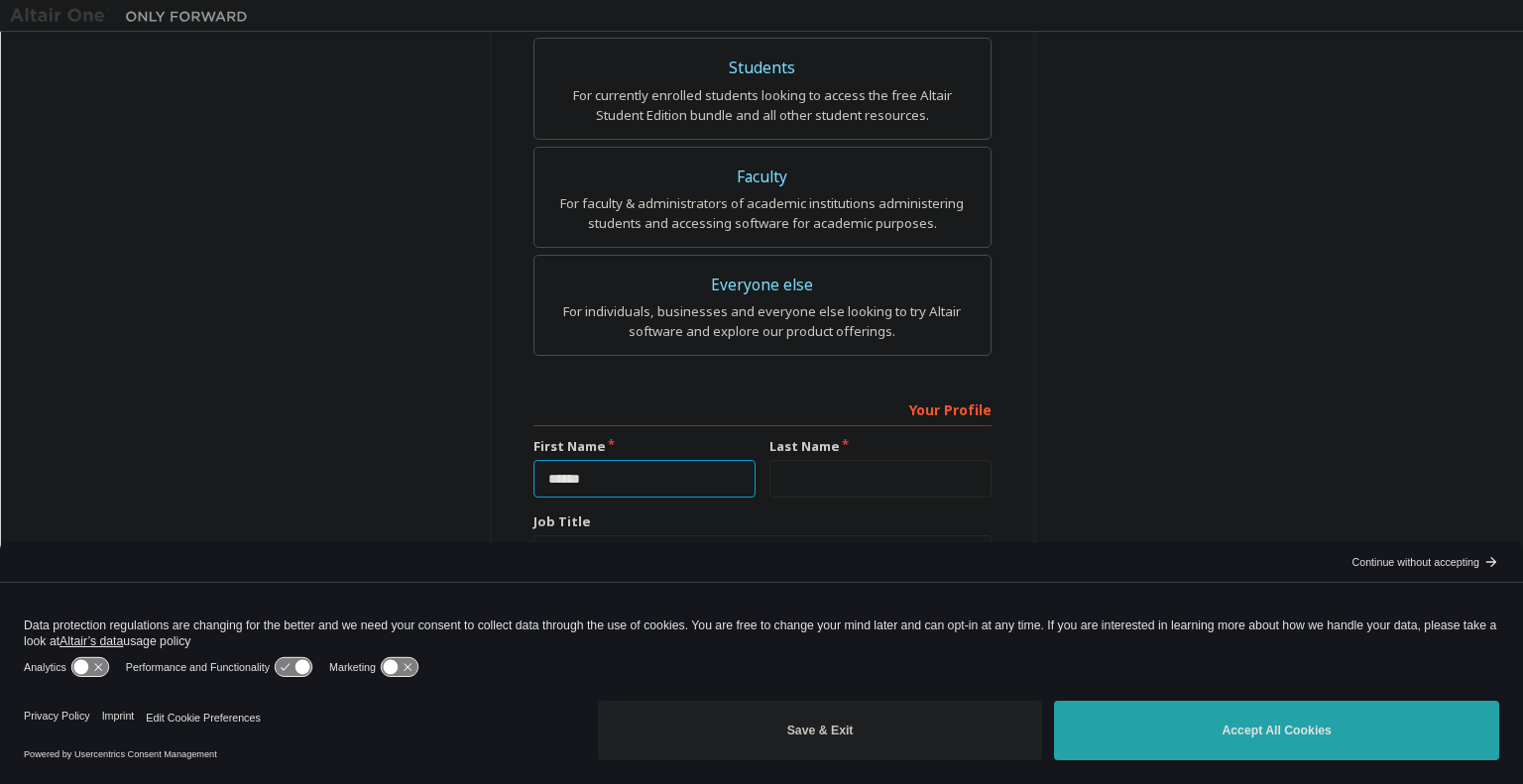 type on "******" 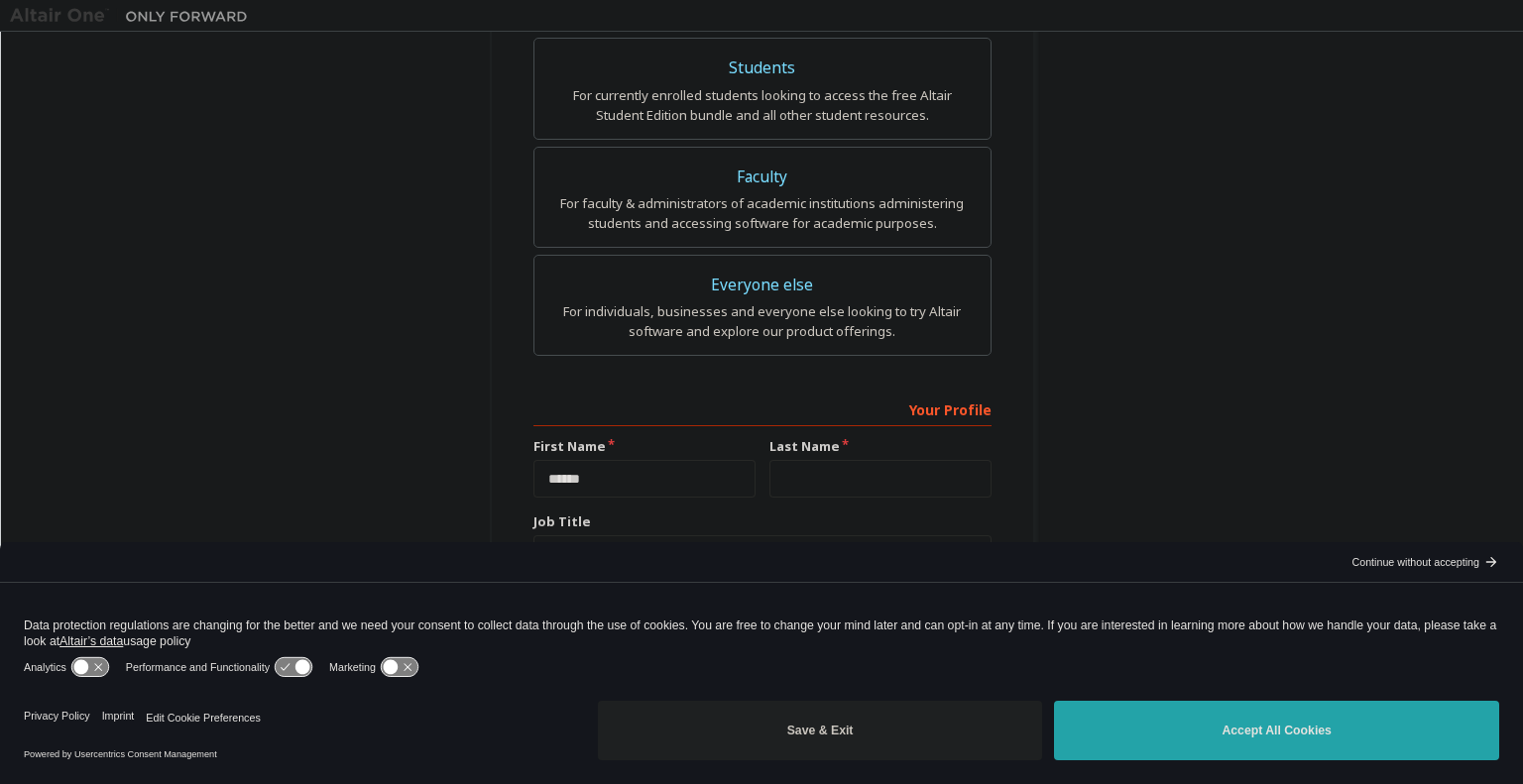 click on "Last Name" at bounding box center [880, 467] 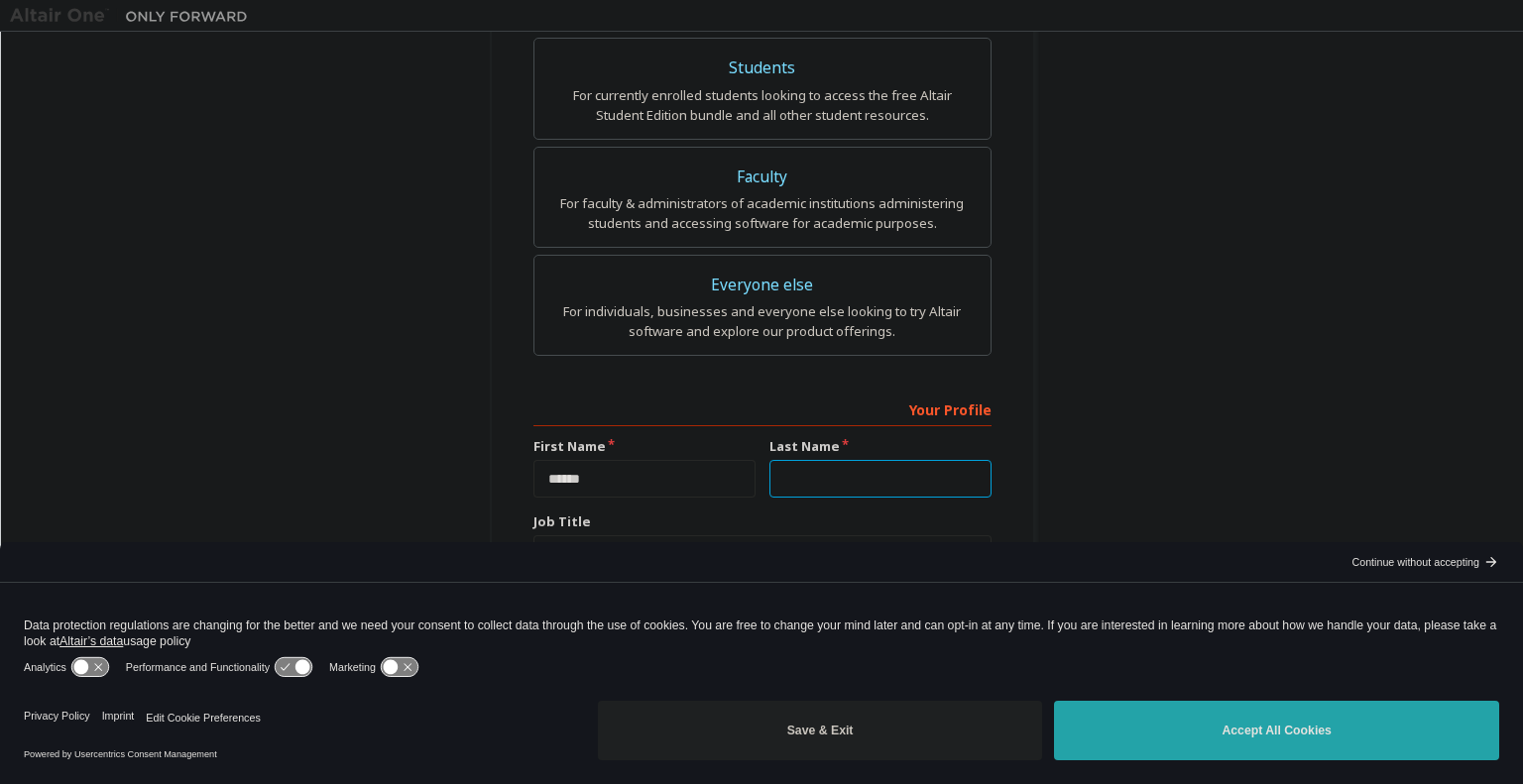 click at bounding box center [880, 479] 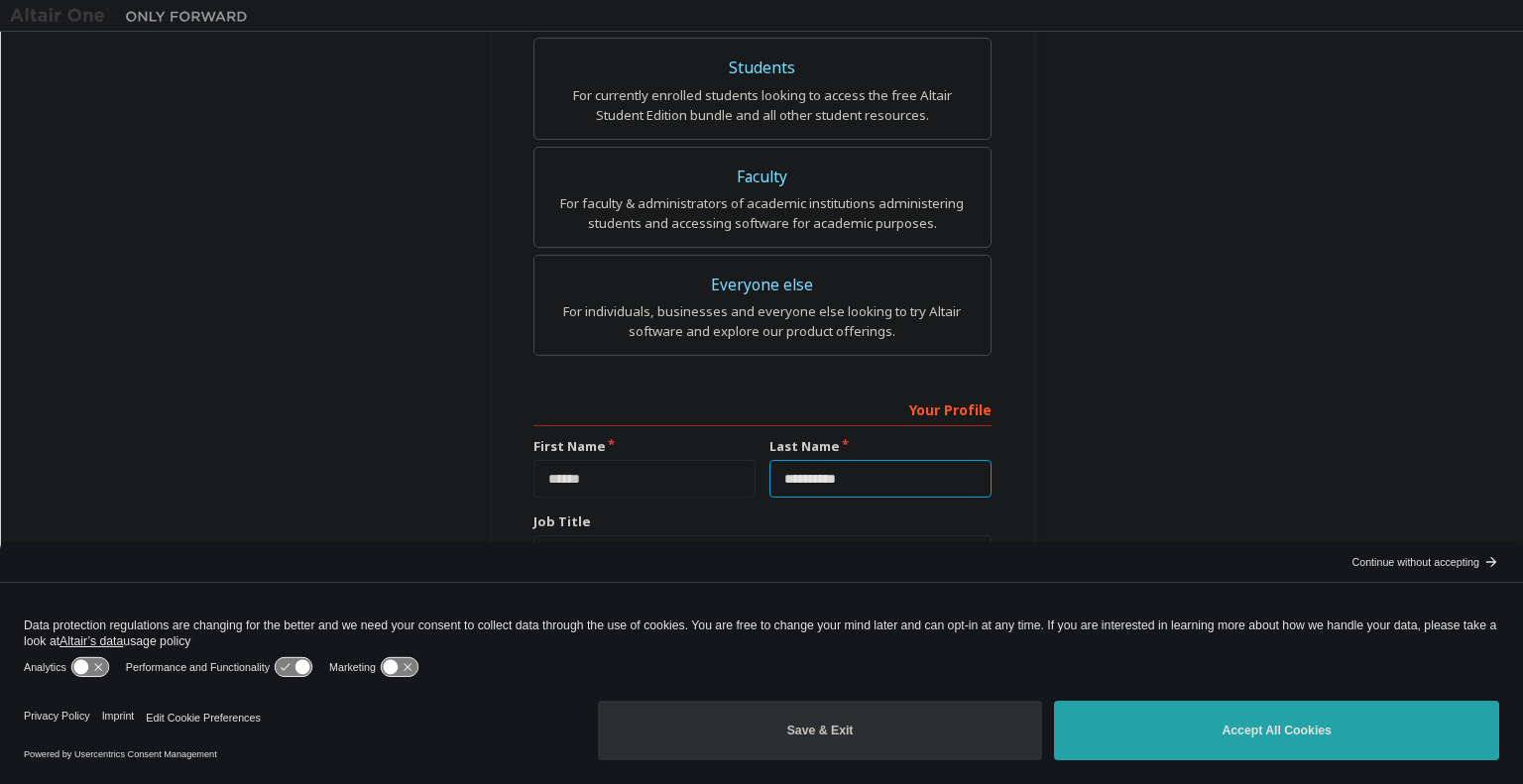type on "**********" 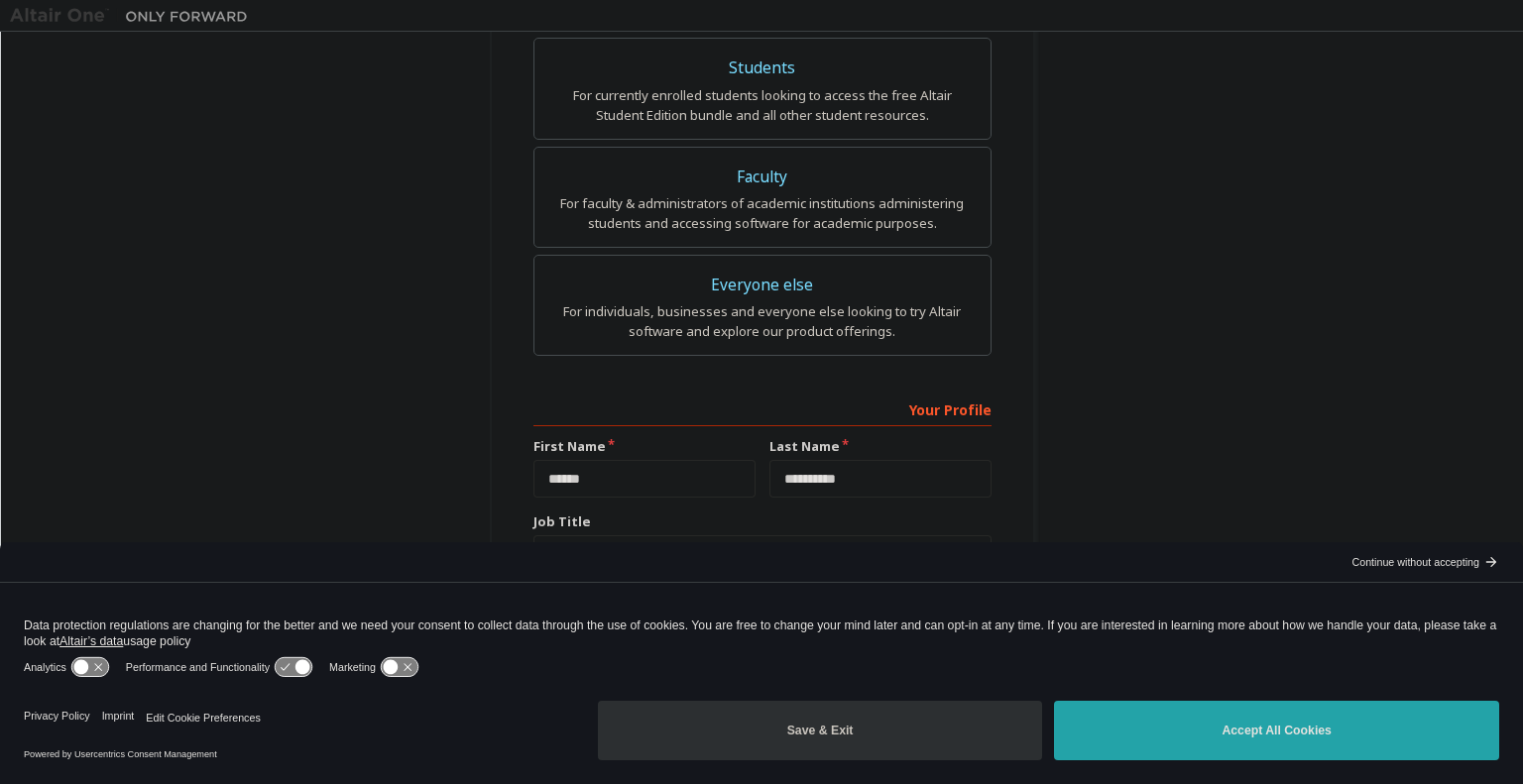 click on "Save & Exit" at bounding box center (820, 730) 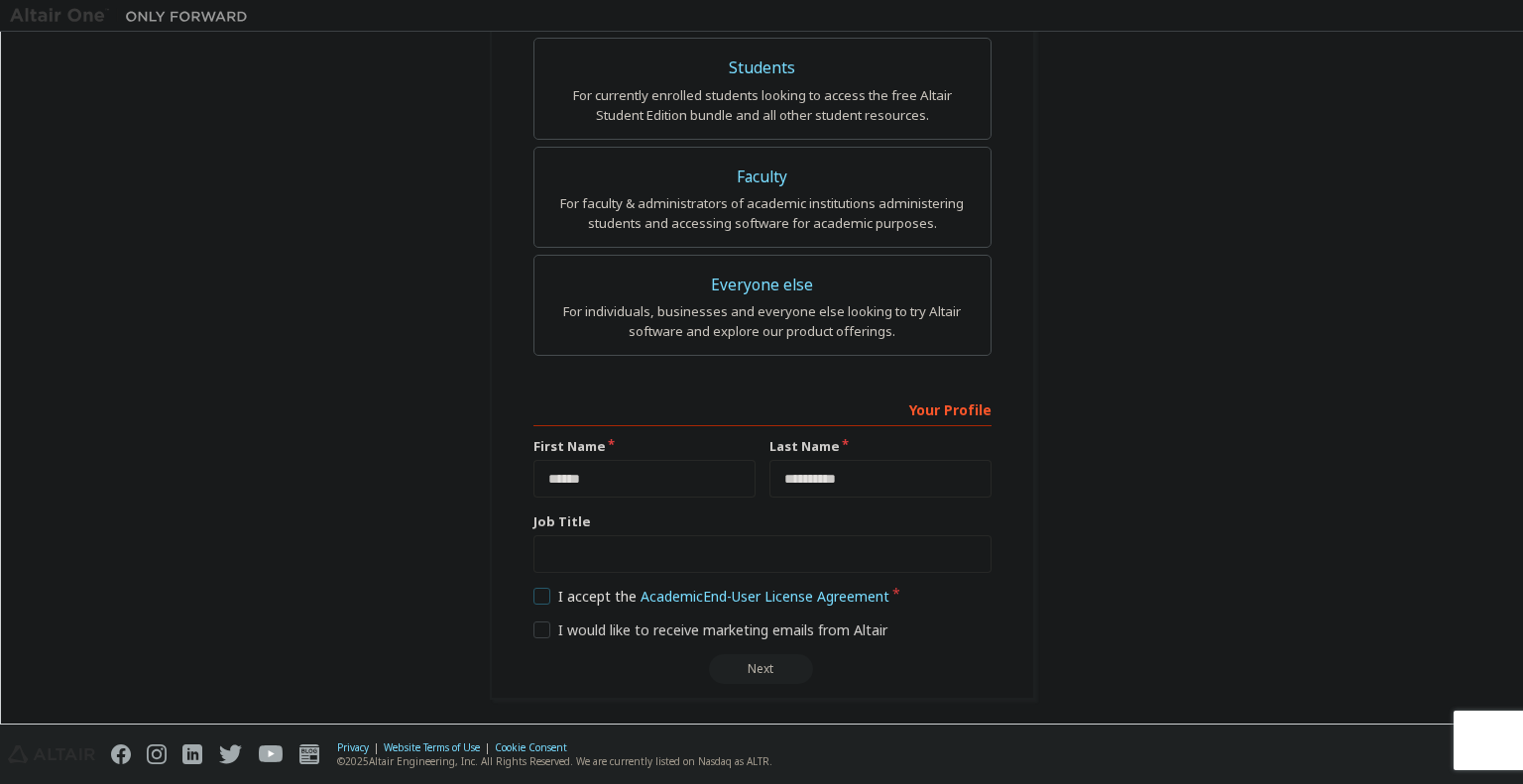 click on "I accept the   Academic   End-User License Agreement" at bounding box center (712, 596) 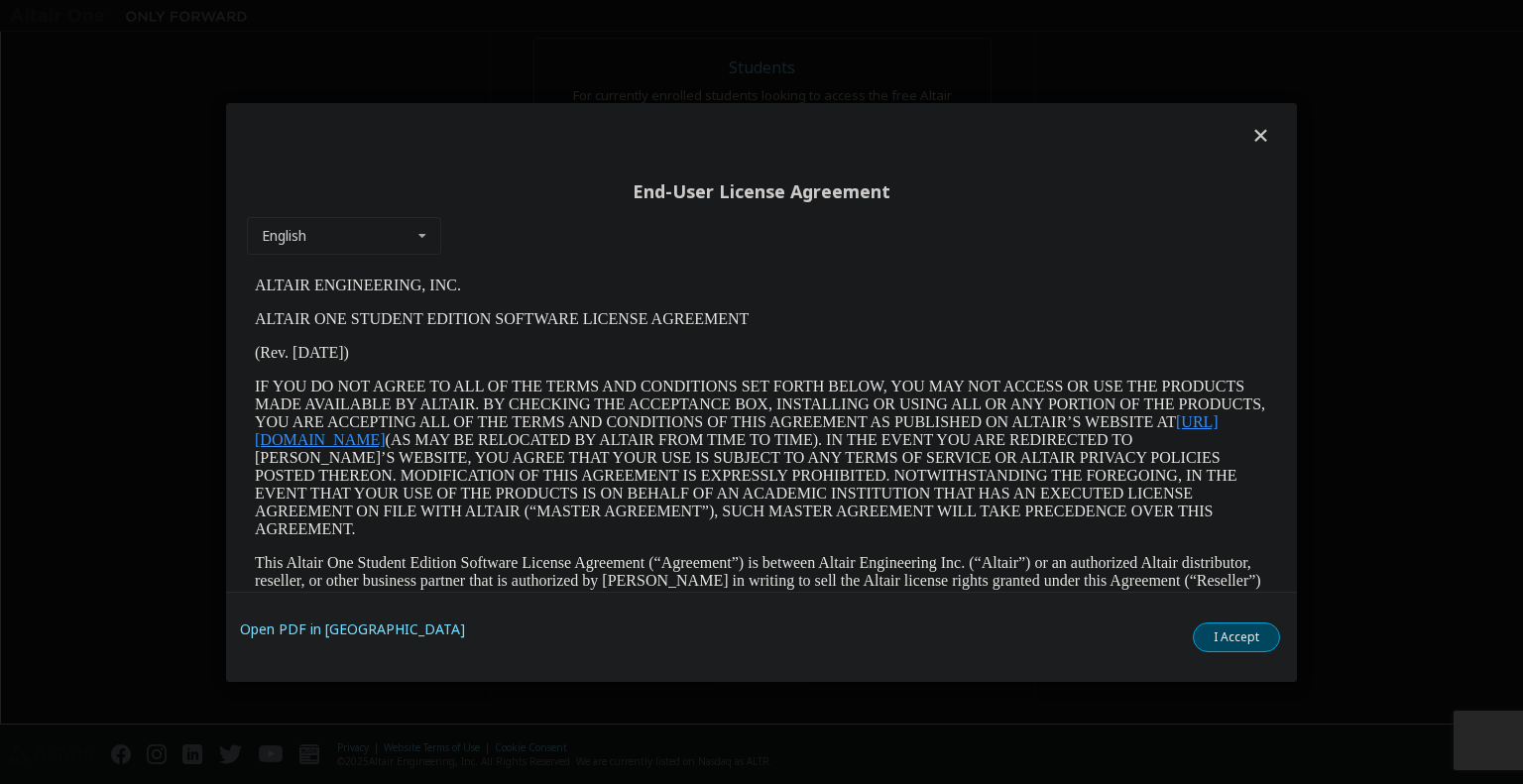 scroll, scrollTop: 0, scrollLeft: 0, axis: both 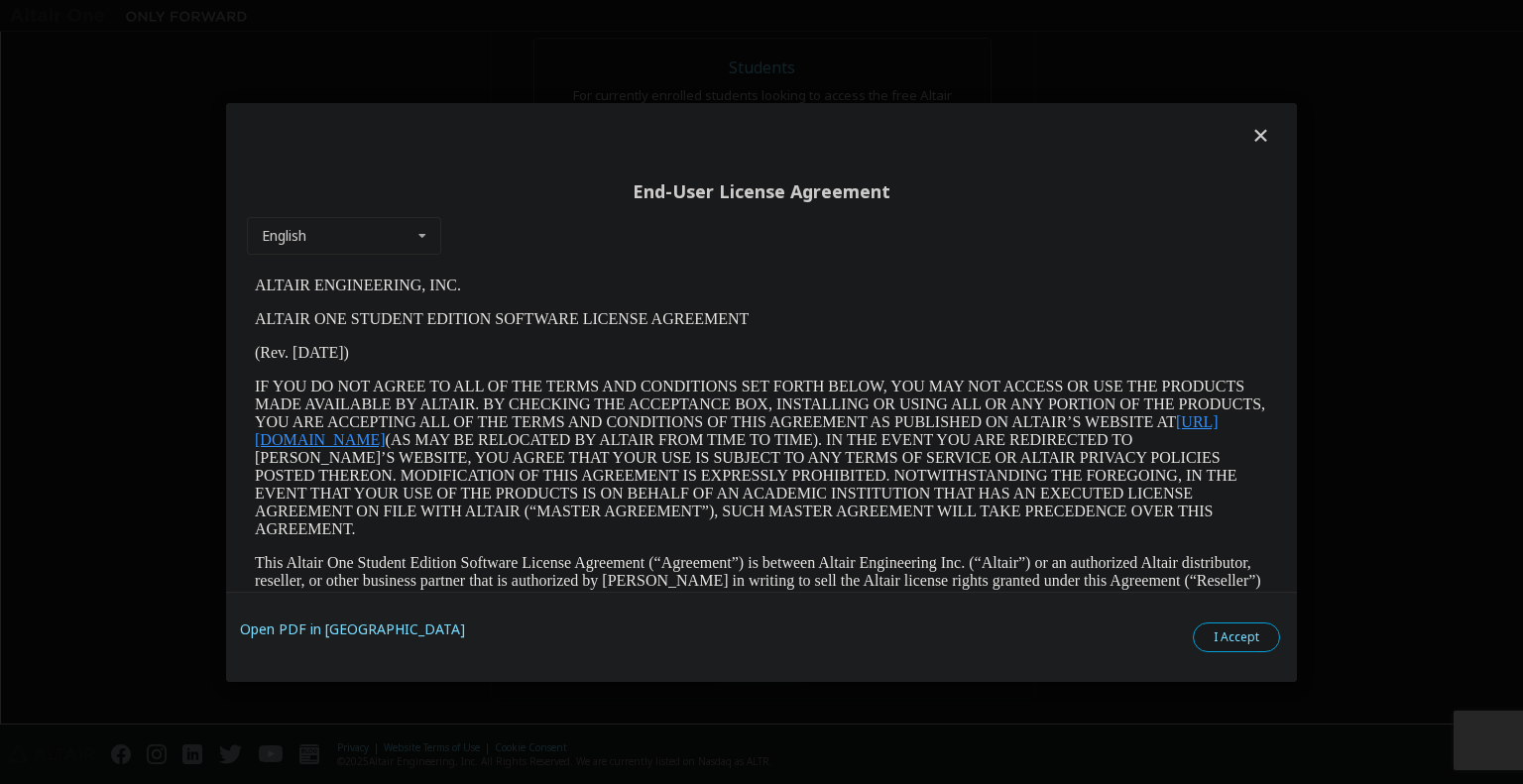 click on "I Accept" at bounding box center [1236, 636] 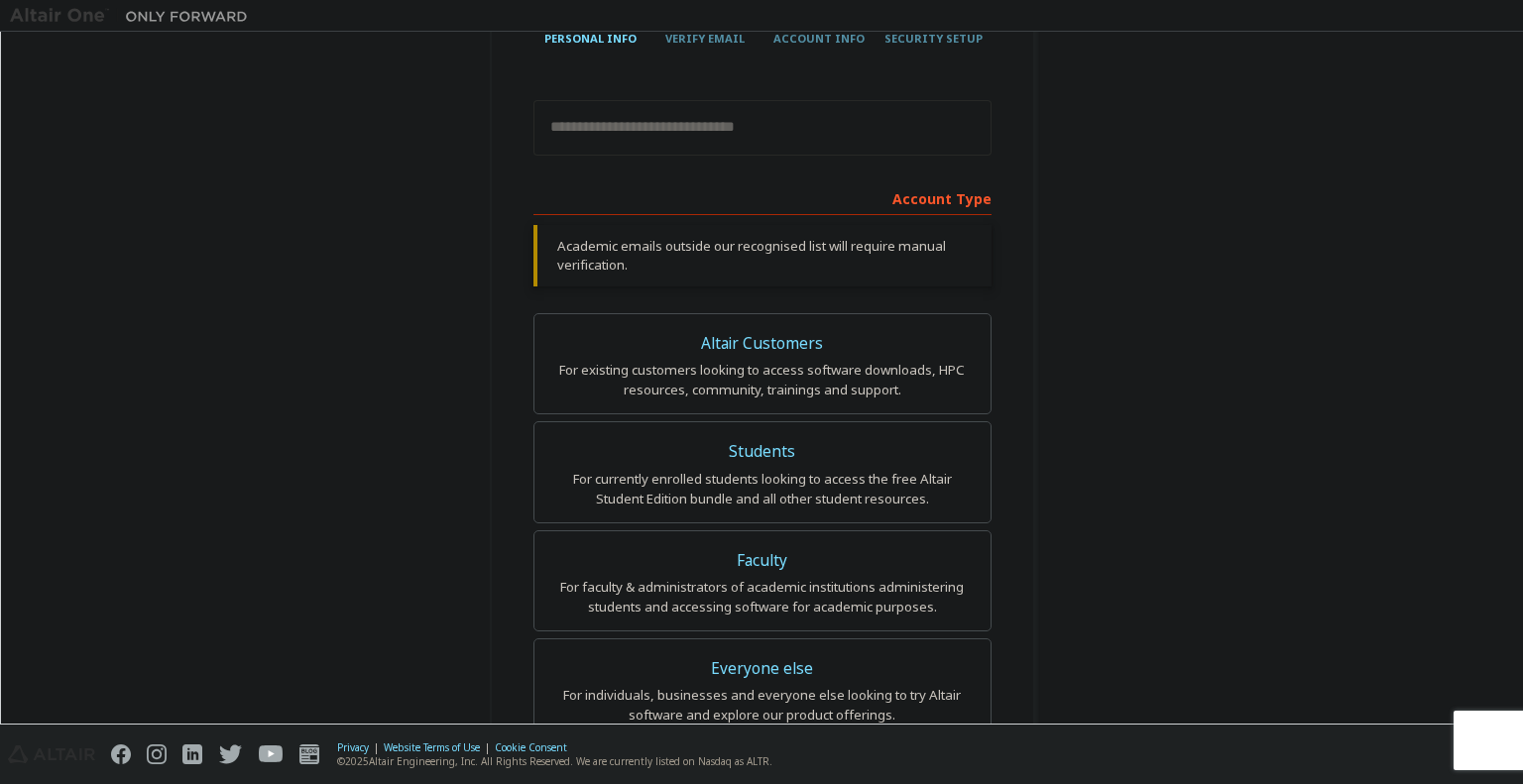 scroll, scrollTop: 0, scrollLeft: 0, axis: both 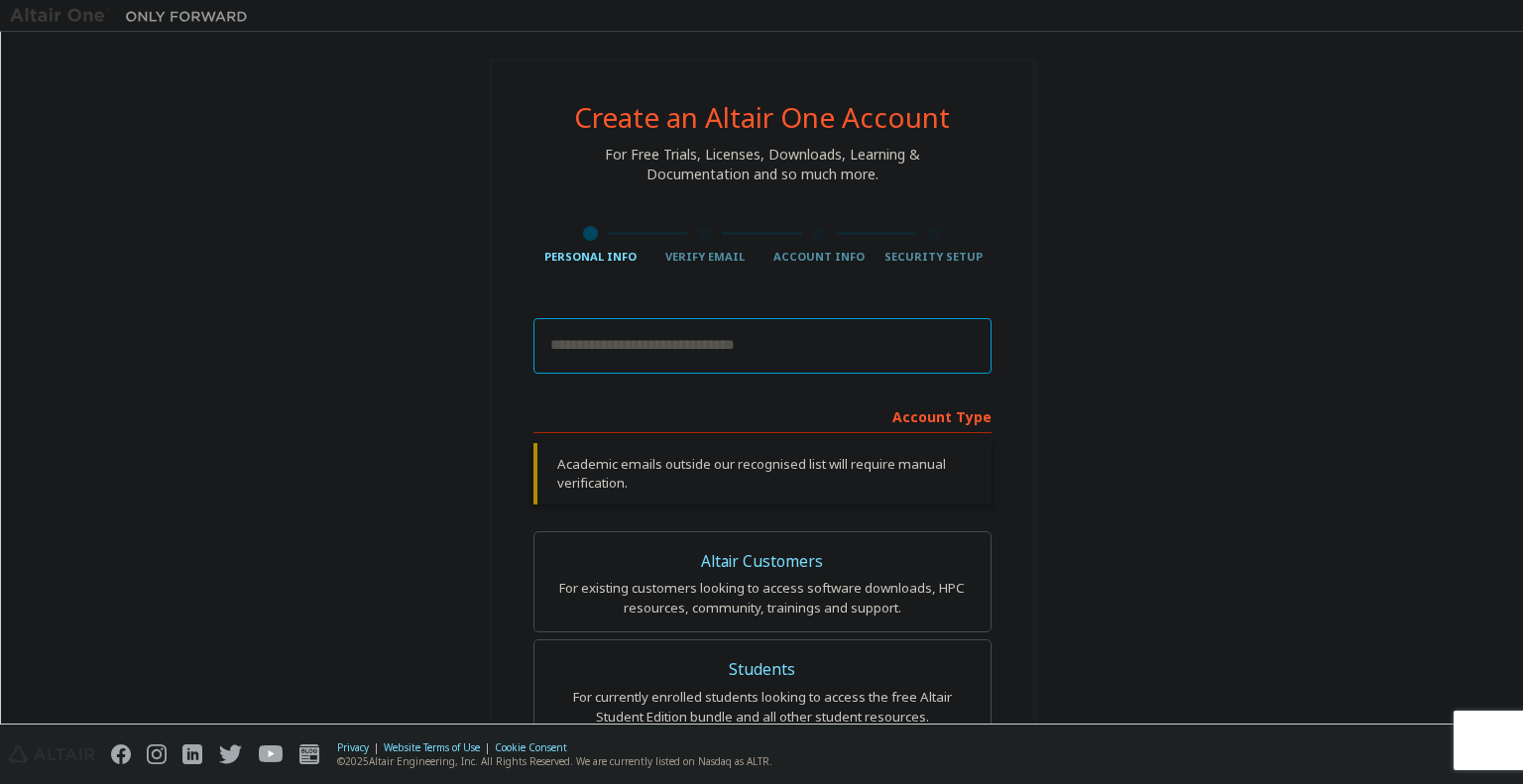 click at bounding box center (762, 346) 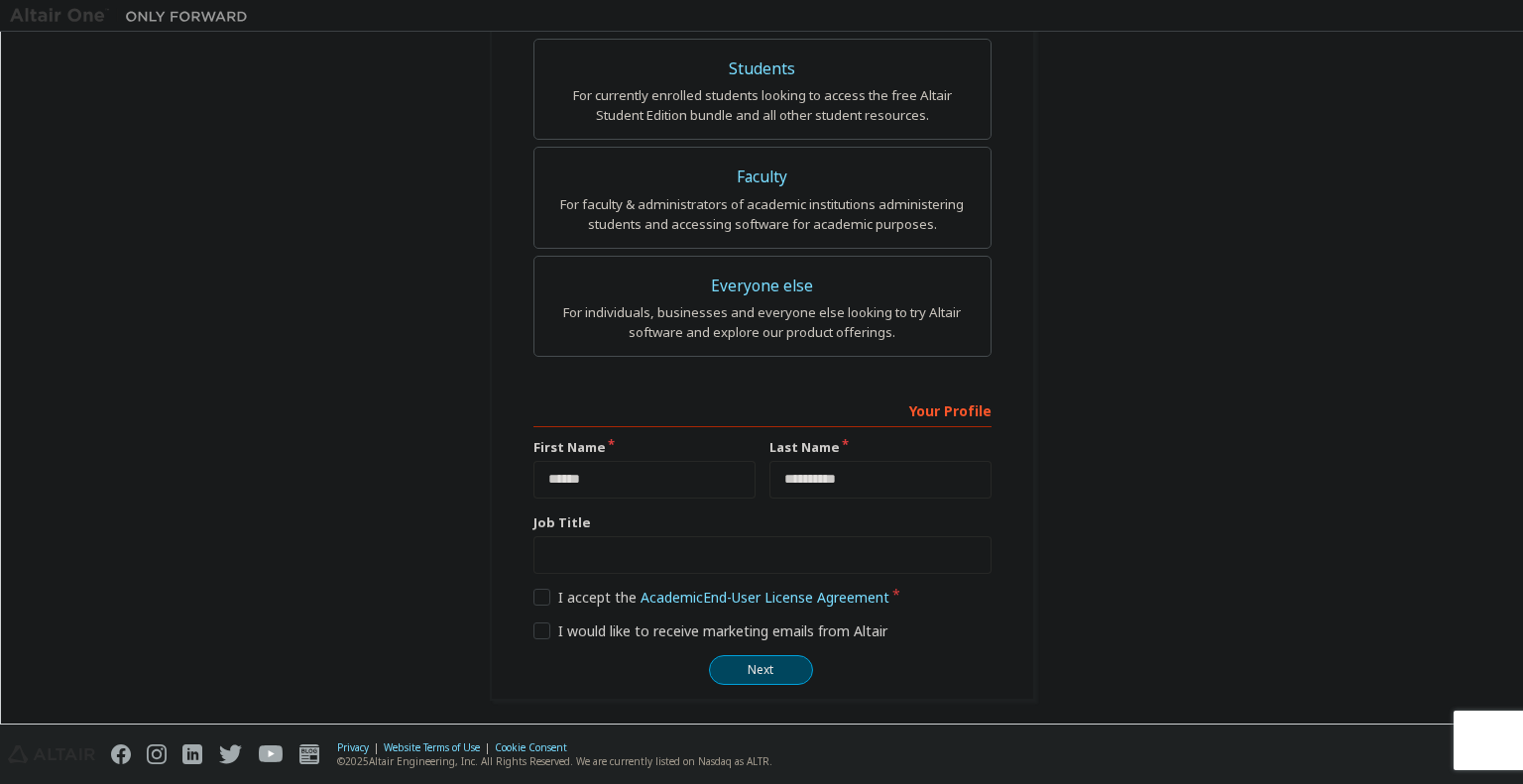 scroll, scrollTop: 527, scrollLeft: 0, axis: vertical 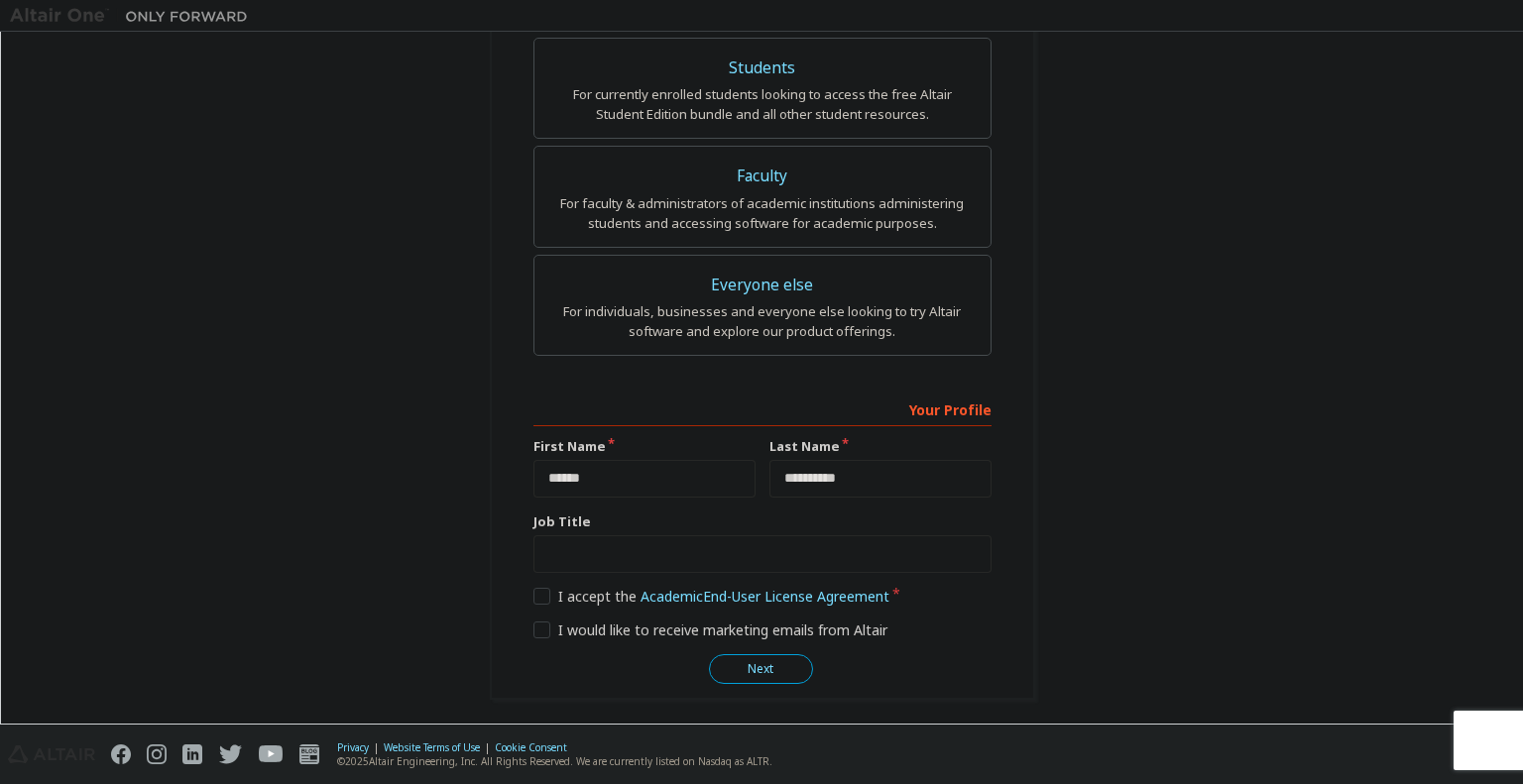 type on "**********" 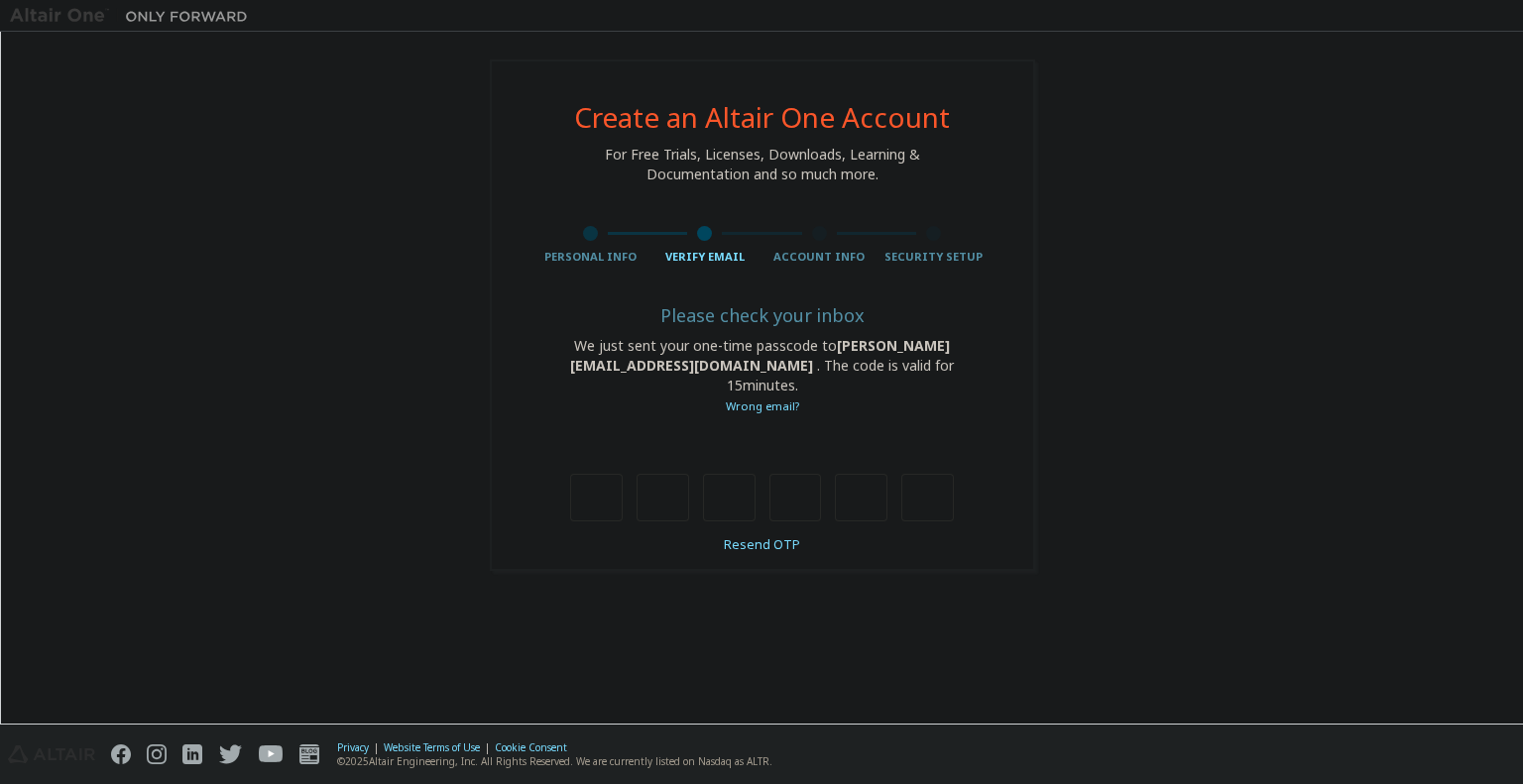 scroll, scrollTop: 0, scrollLeft: 0, axis: both 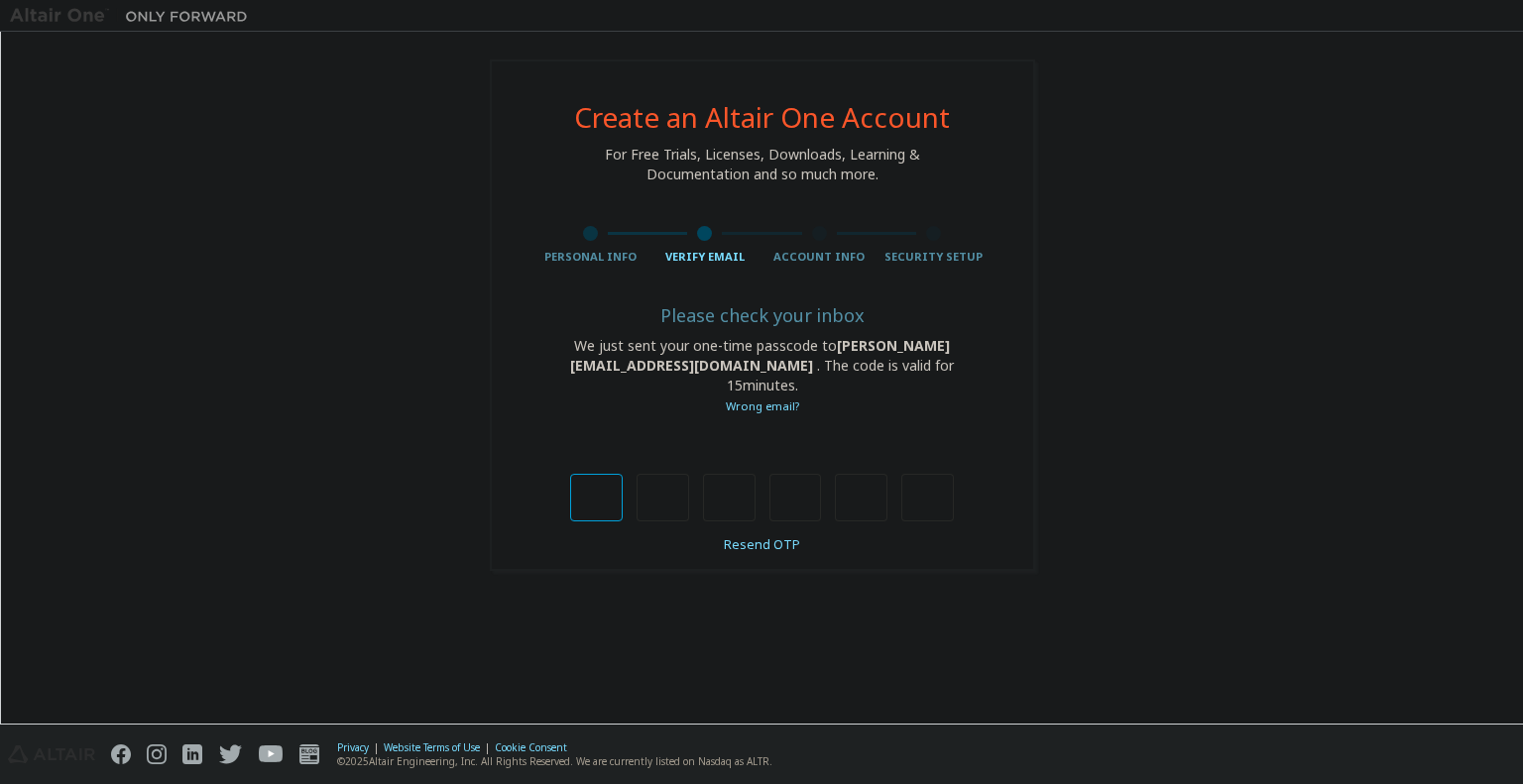 type on "*" 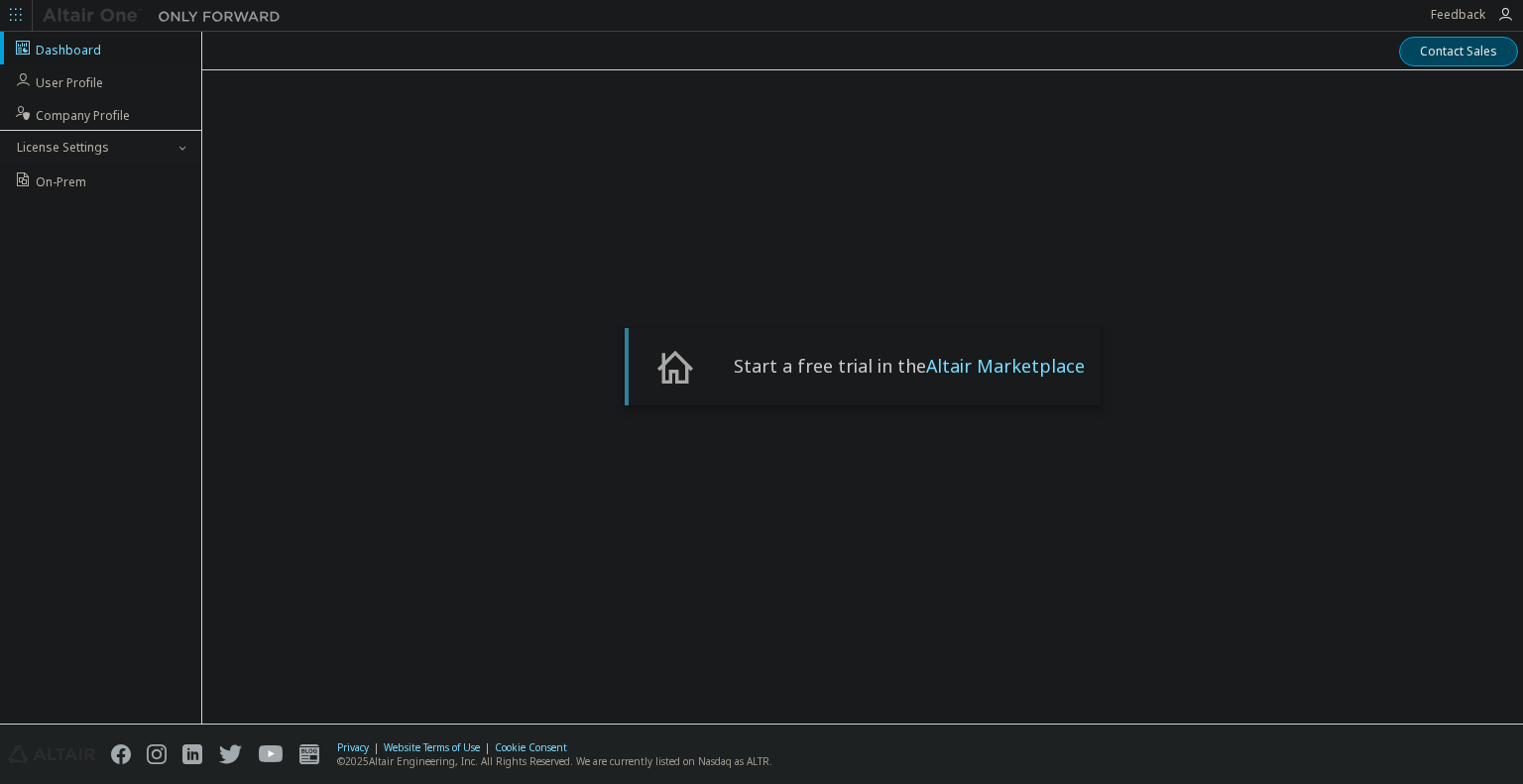 scroll, scrollTop: 0, scrollLeft: 0, axis: both 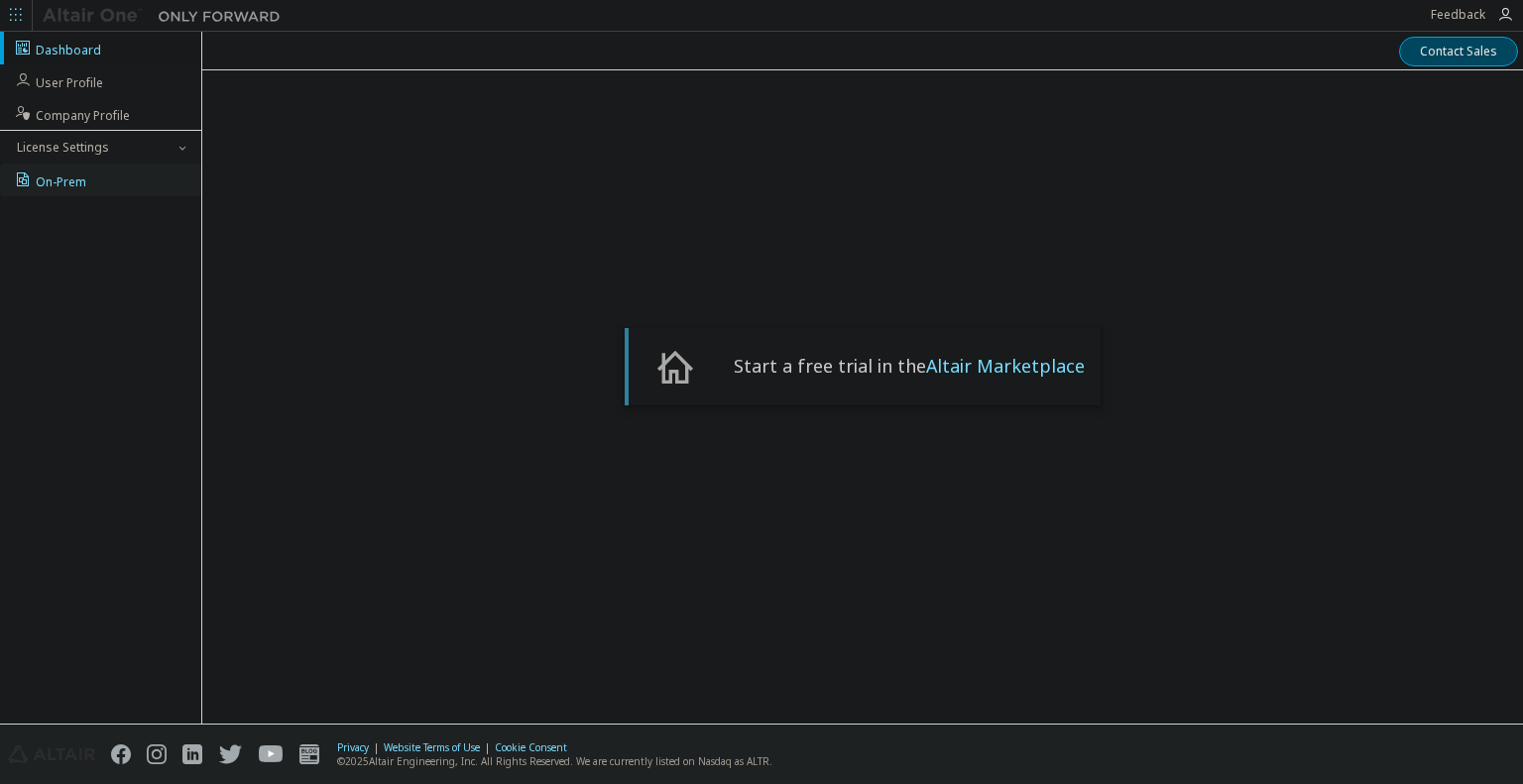 click on "On-Prem" at bounding box center (50, 179) 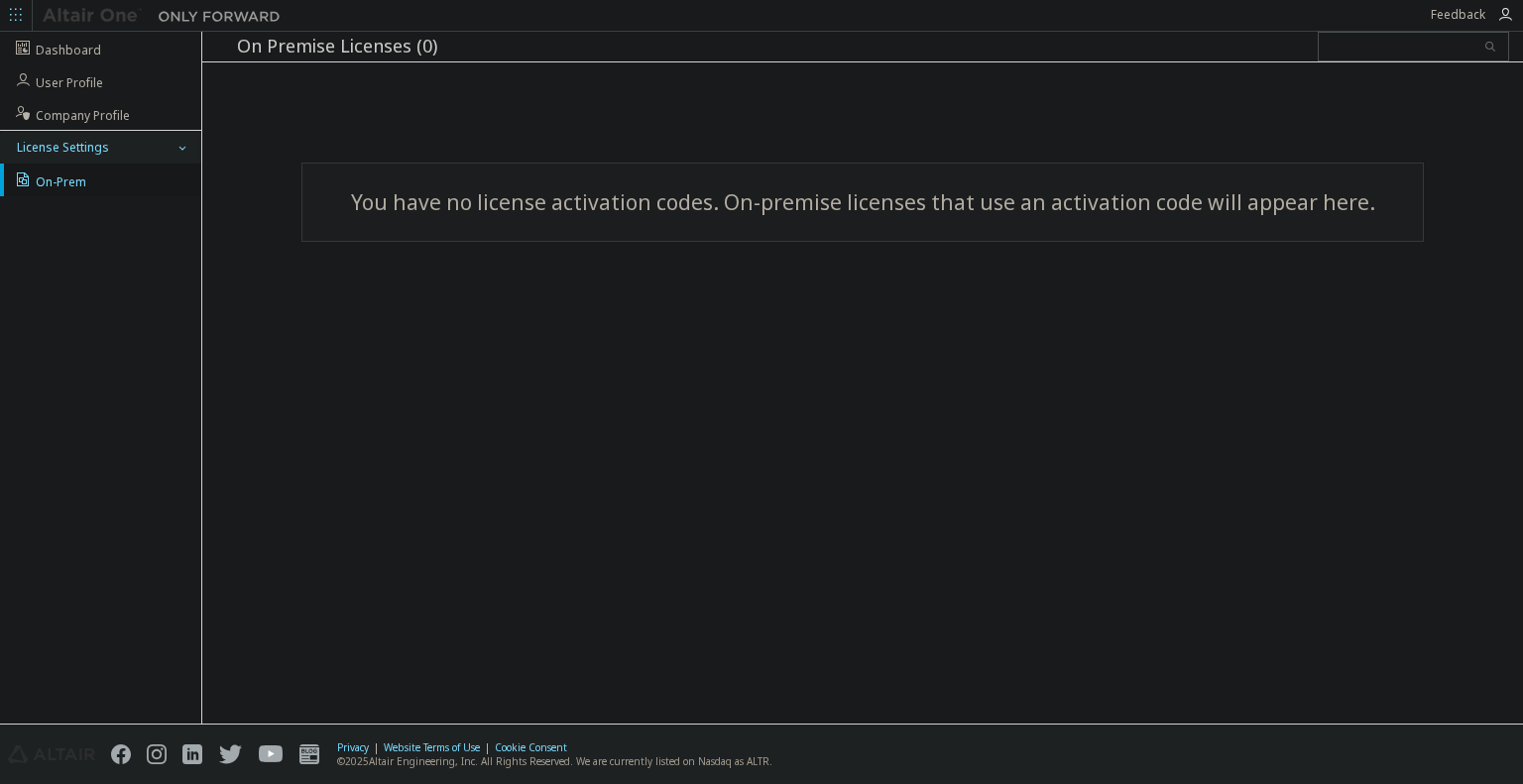 click on "License Settings" at bounding box center [61, 148] 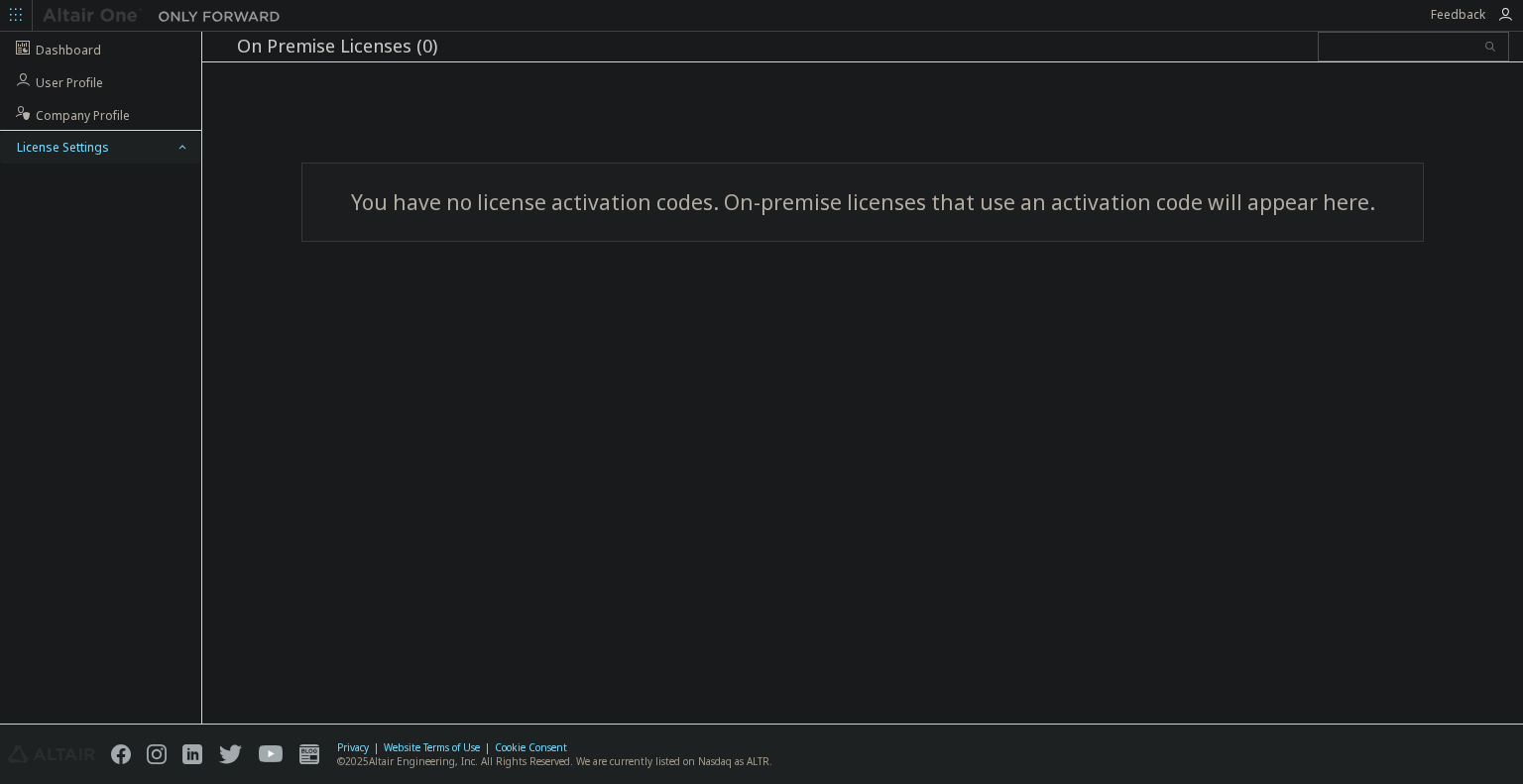 click on "License Settings" at bounding box center (61, 148) 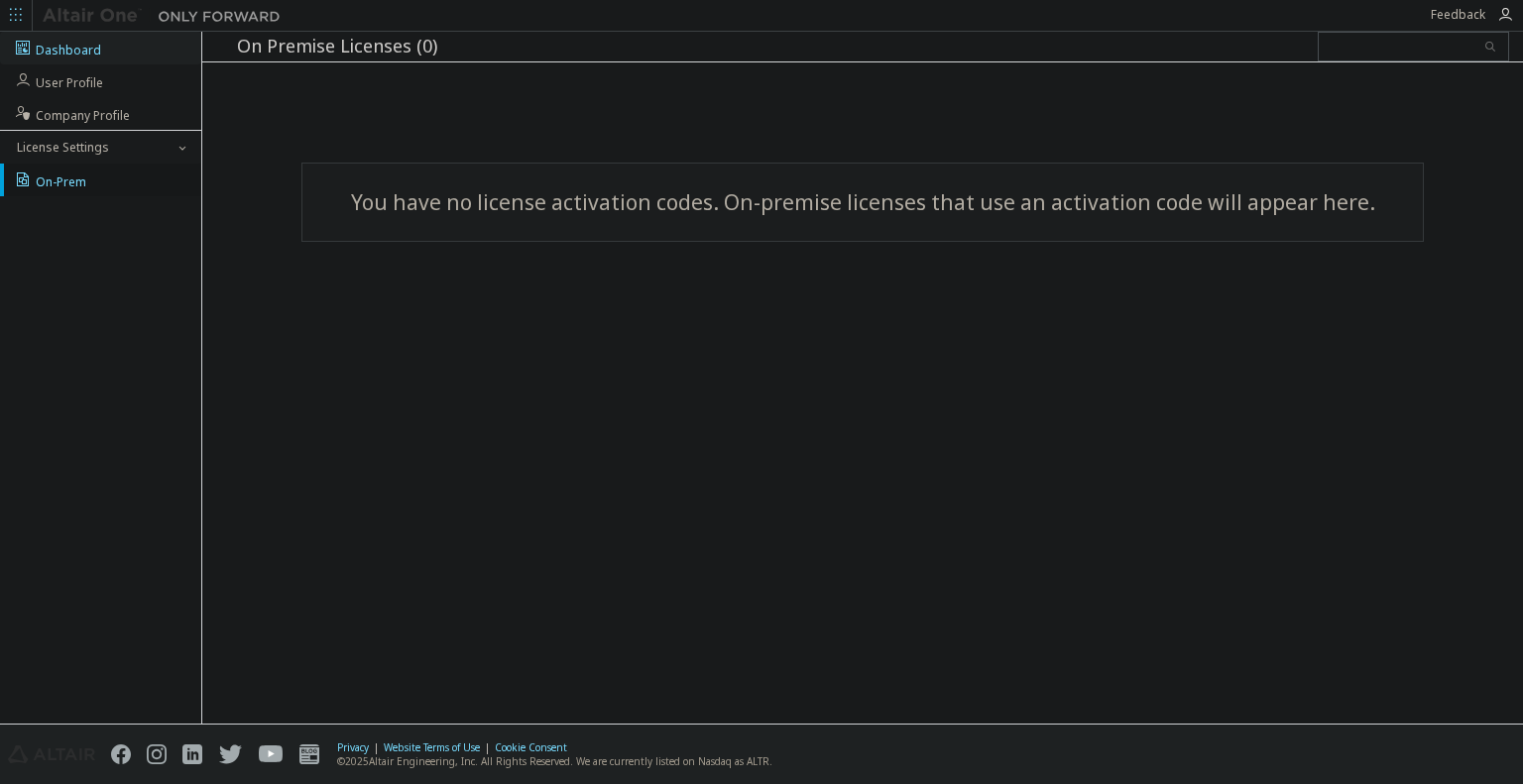 click on "Dashboard" at bounding box center (100, 48) 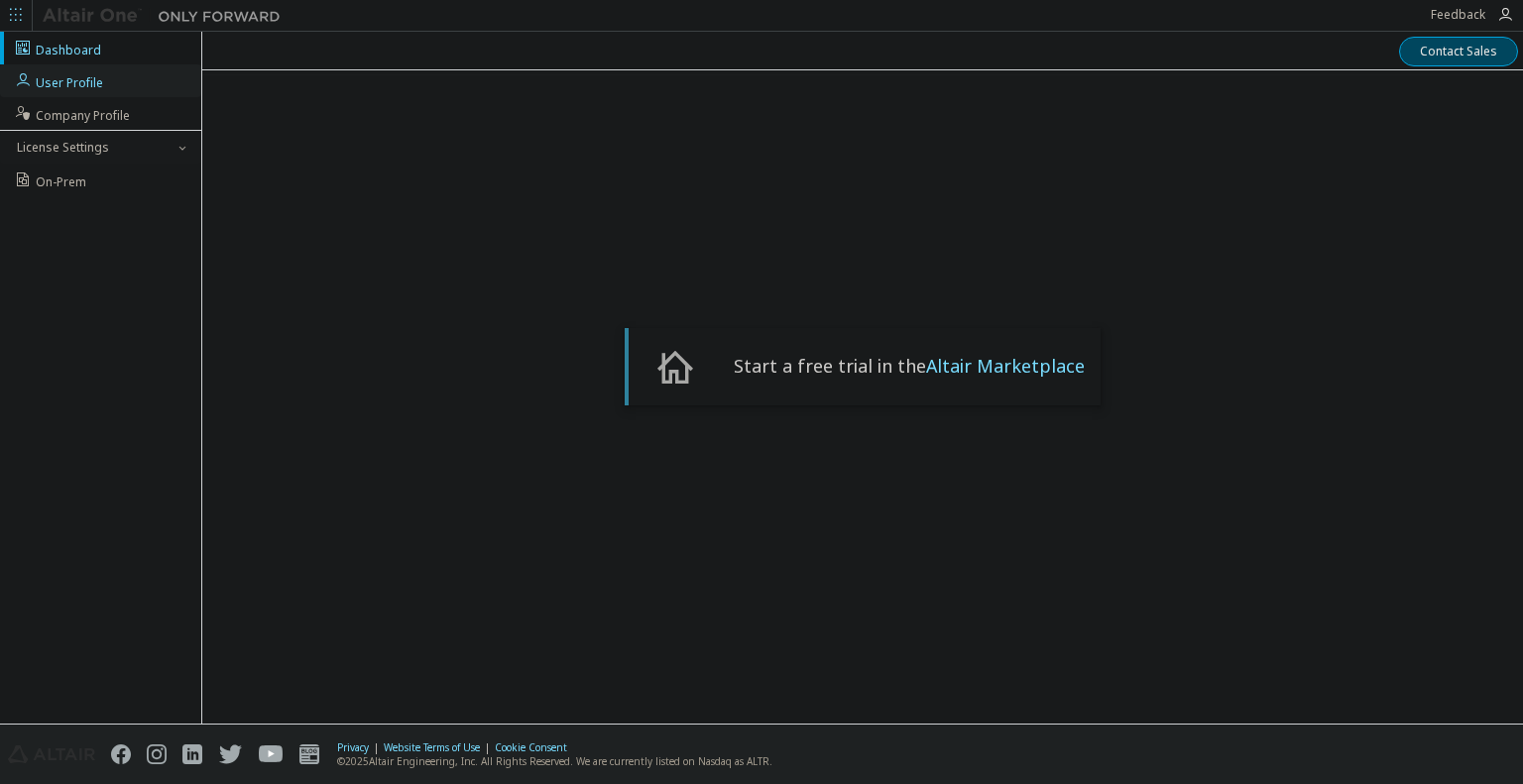 click on "User Profile" at bounding box center [59, 80] 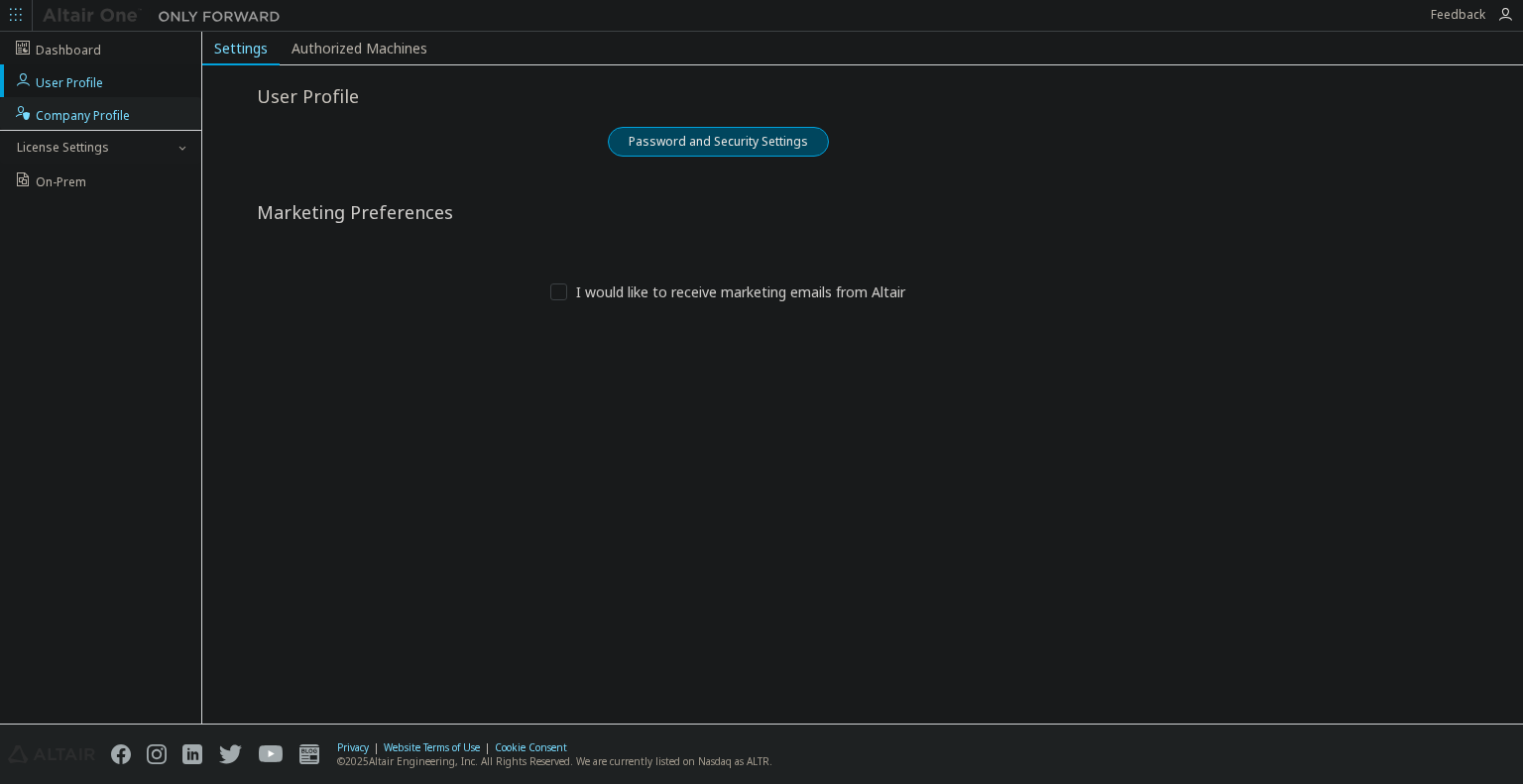 click on "Company Profile" at bounding box center [71, 113] 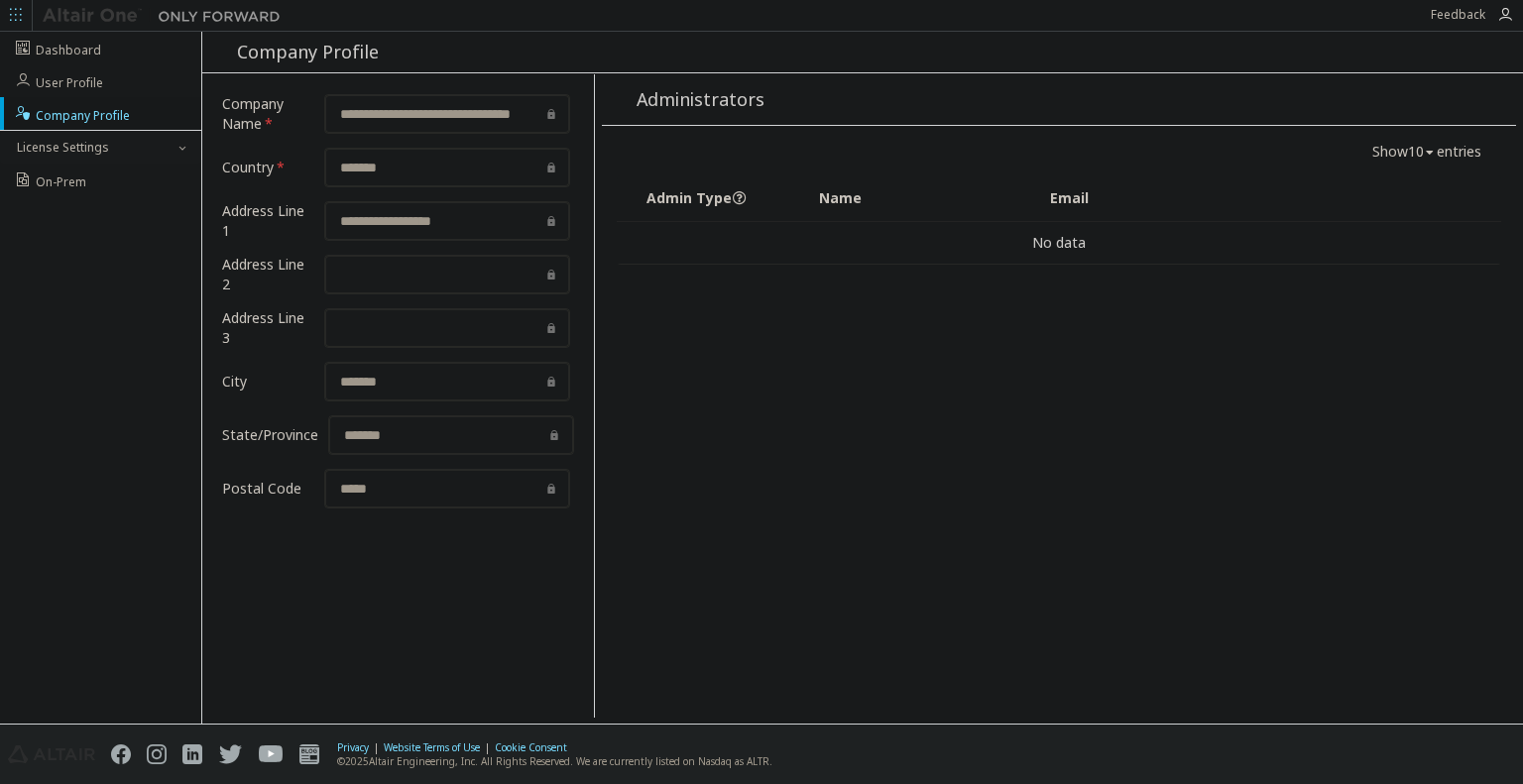 click at bounding box center [16, 16] 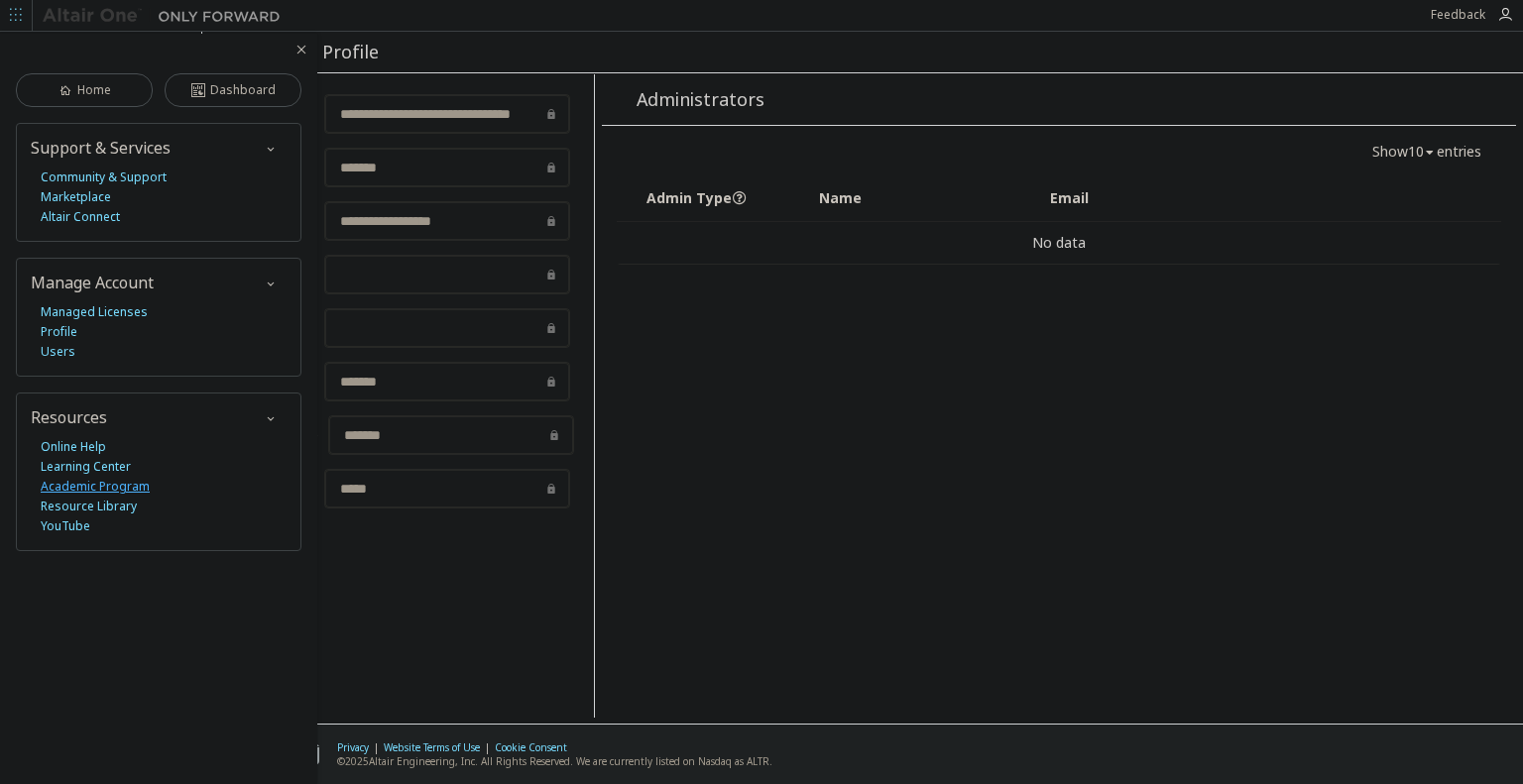 click on "Academic Program" at bounding box center [95, 487] 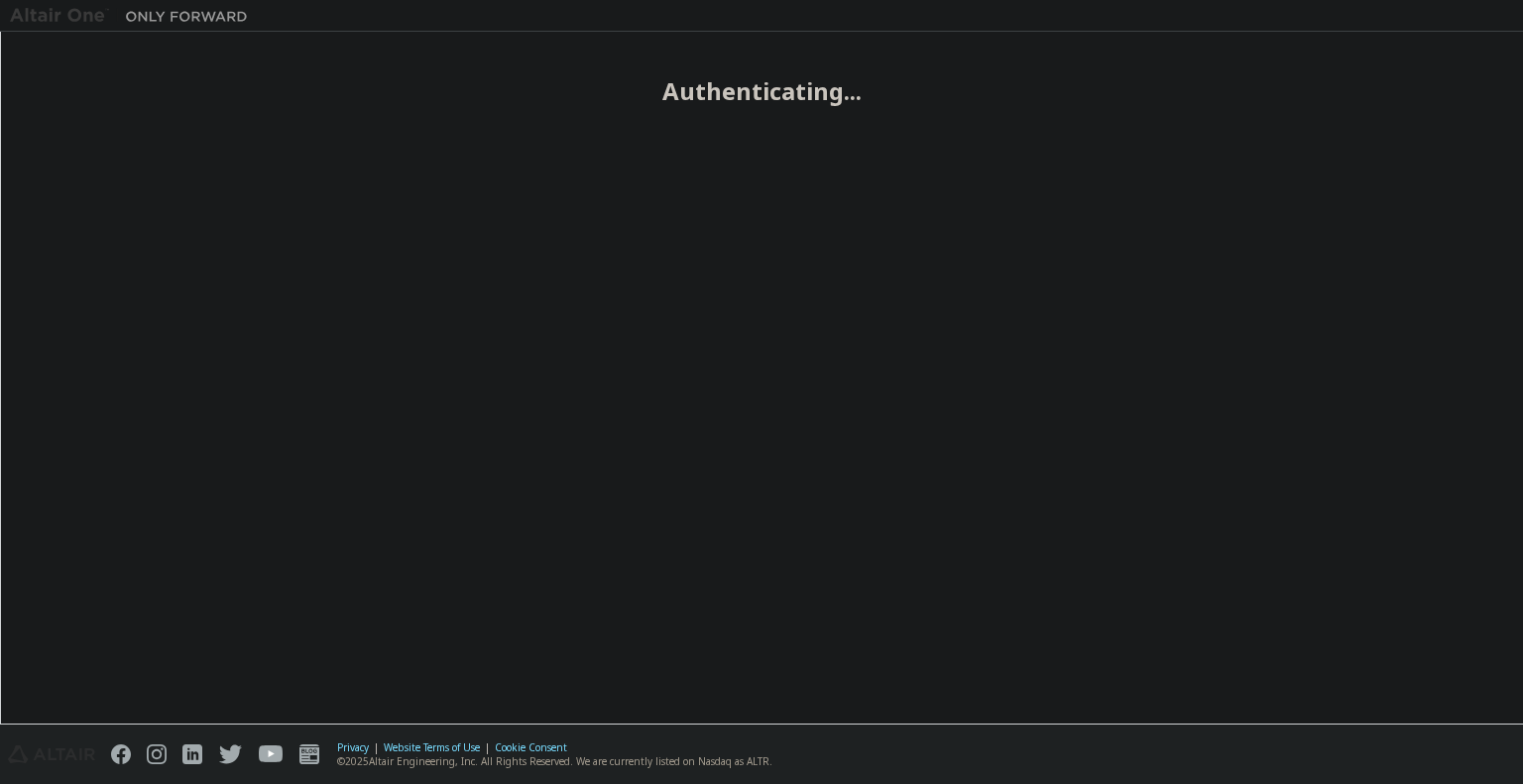 scroll, scrollTop: 0, scrollLeft: 0, axis: both 